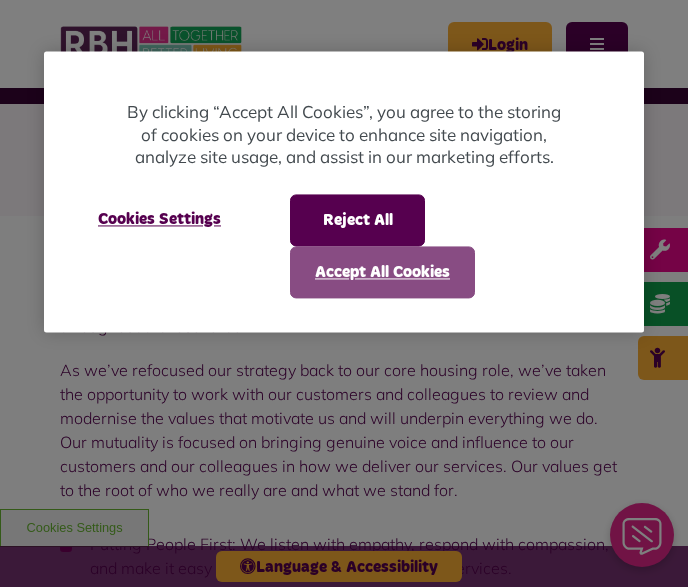 scroll, scrollTop: 106, scrollLeft: 0, axis: vertical 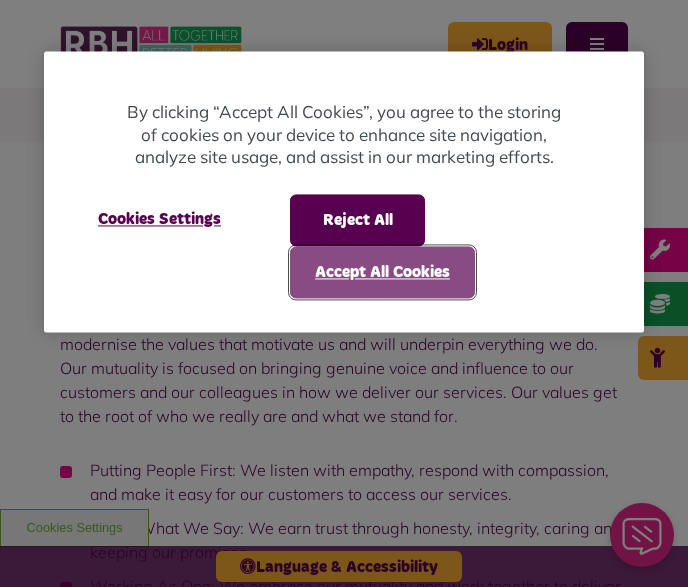 click on "Accept All Cookies" at bounding box center [382, 272] 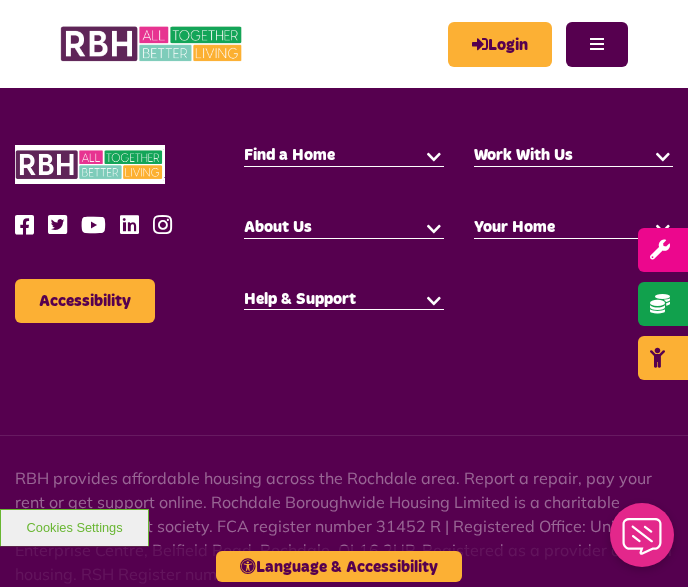 scroll, scrollTop: 2556, scrollLeft: 0, axis: vertical 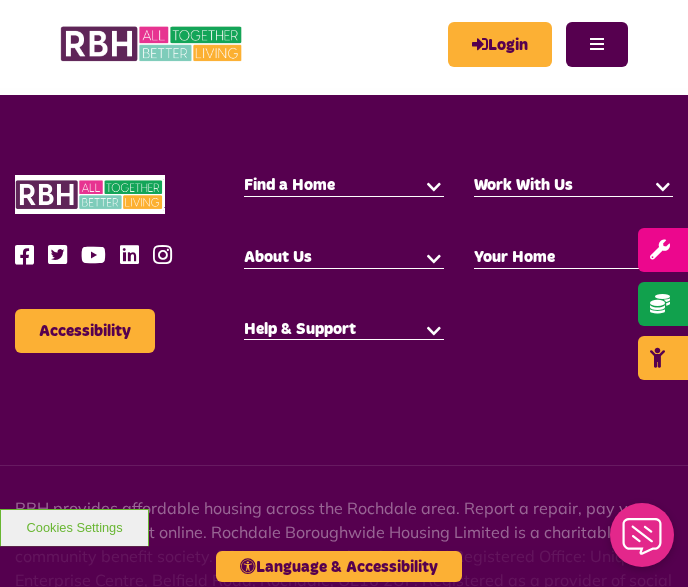 click on "Help & Support" at bounding box center [300, 329] 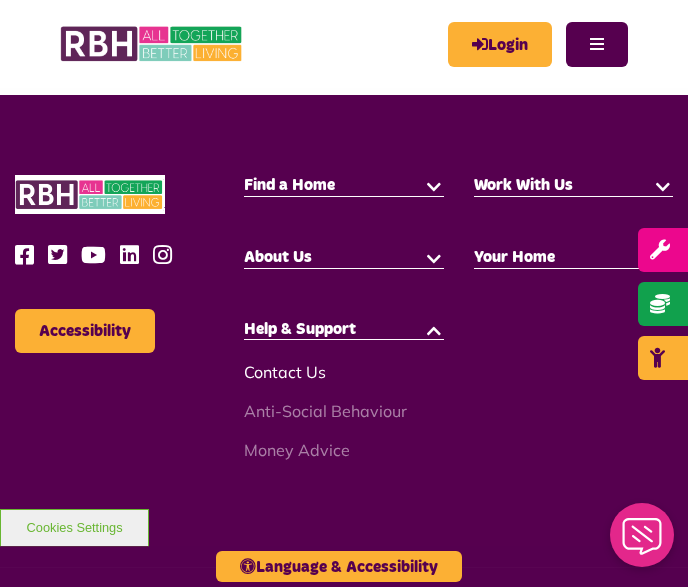 click on "Contact Us" at bounding box center [285, 372] 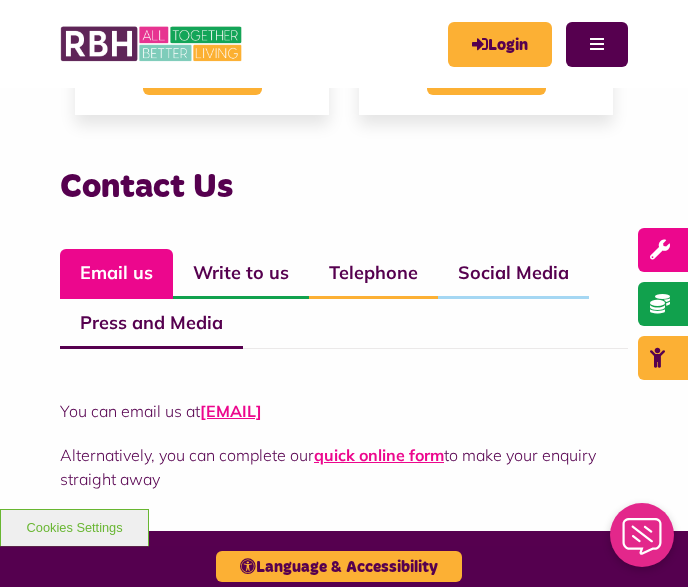 scroll, scrollTop: 1400, scrollLeft: 0, axis: vertical 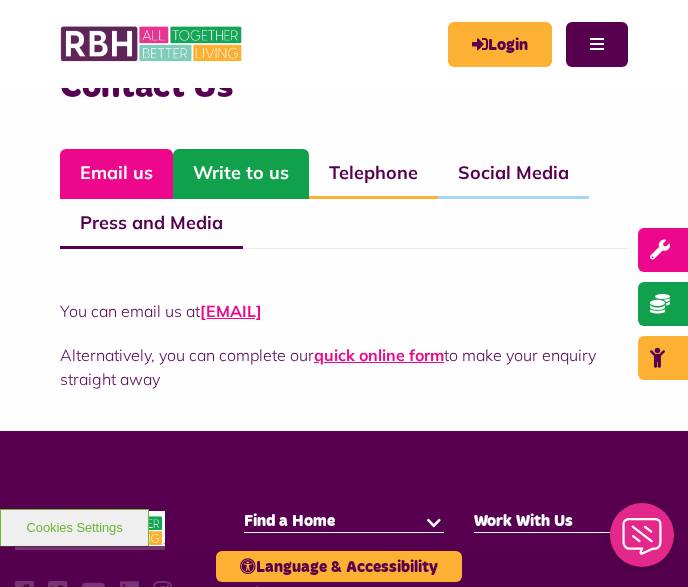 click on "Write to us" at bounding box center [241, 174] 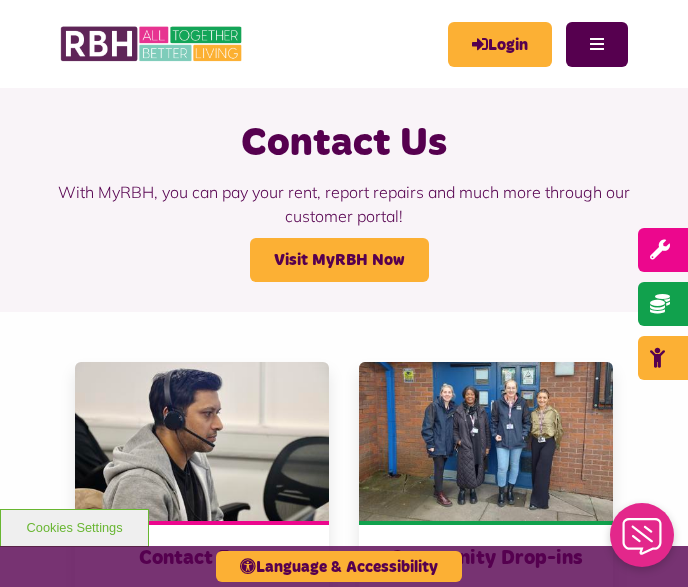 scroll, scrollTop: 0, scrollLeft: 0, axis: both 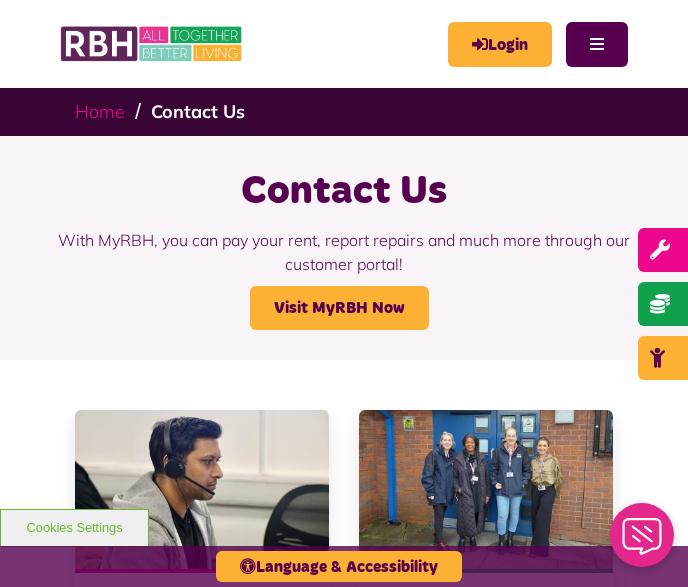click on "Home" at bounding box center [100, 111] 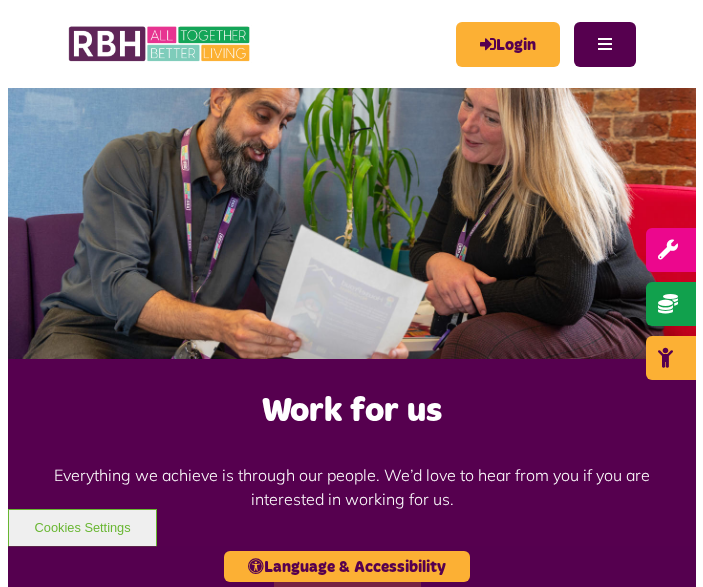 scroll, scrollTop: 0, scrollLeft: 0, axis: both 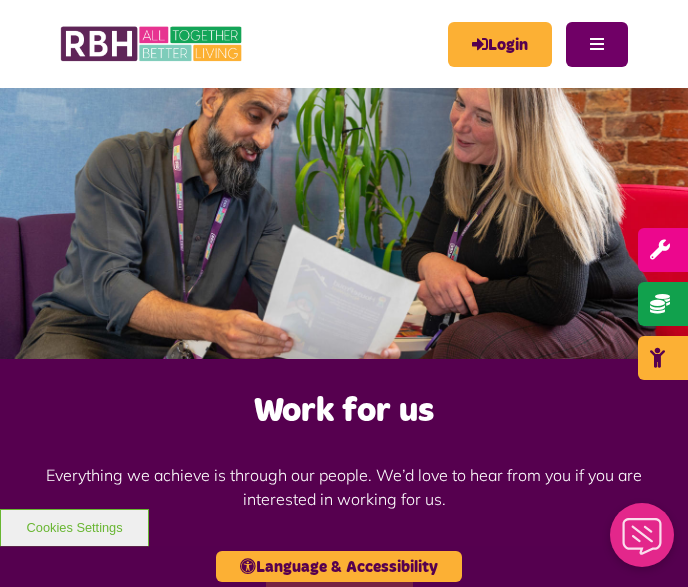 click on "Menu" at bounding box center (597, 44) 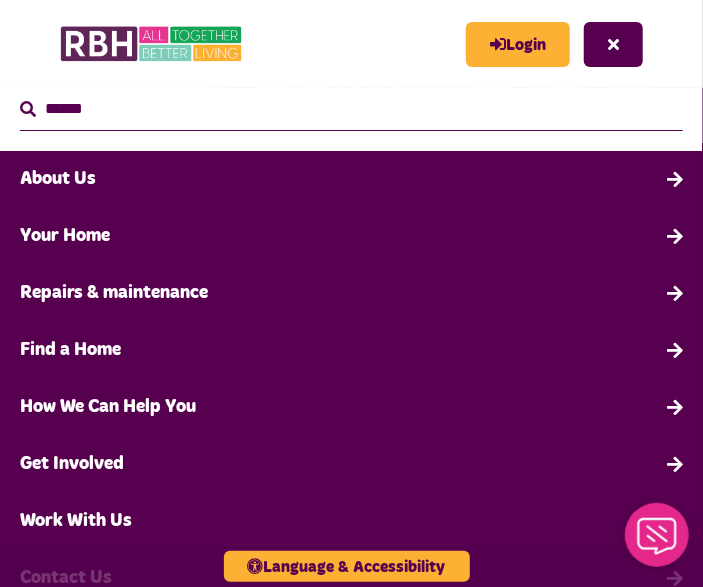 click on "About Us" at bounding box center (351, 179) 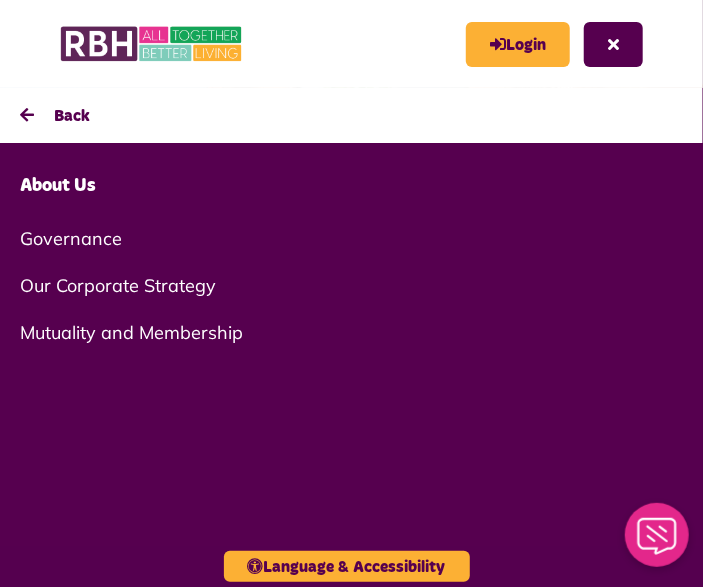 click on "About Us" at bounding box center (351, 186) 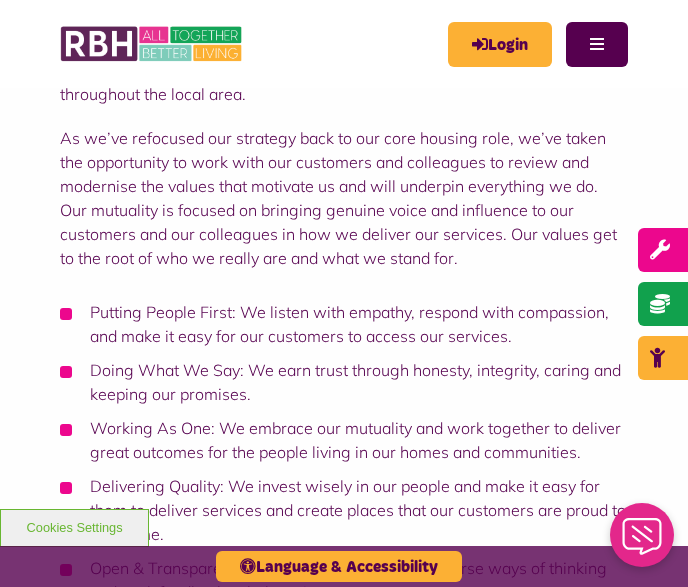 scroll, scrollTop: 0, scrollLeft: 0, axis: both 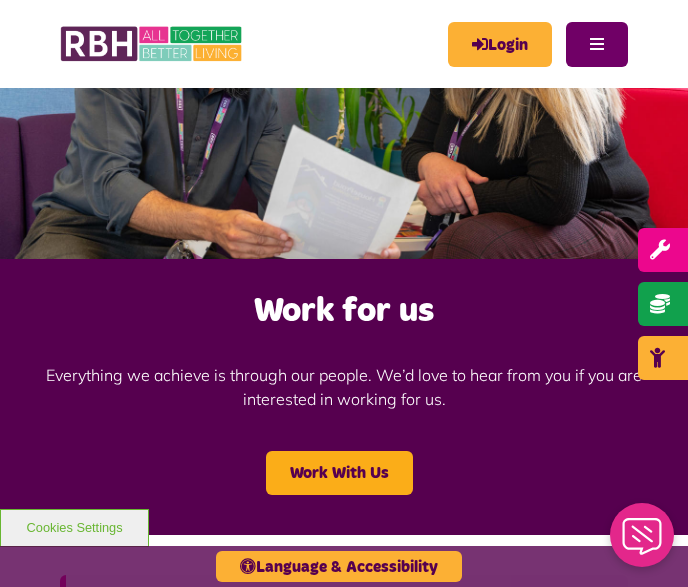 click on "Menu" at bounding box center (597, 44) 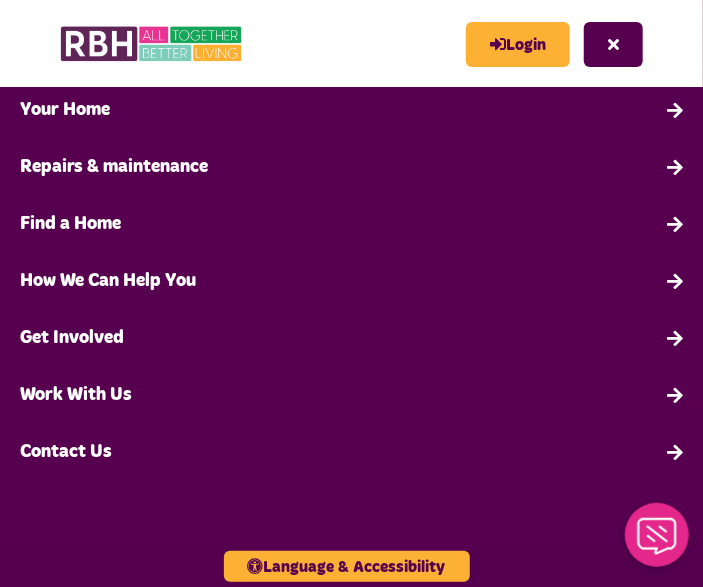 scroll, scrollTop: 140, scrollLeft: 0, axis: vertical 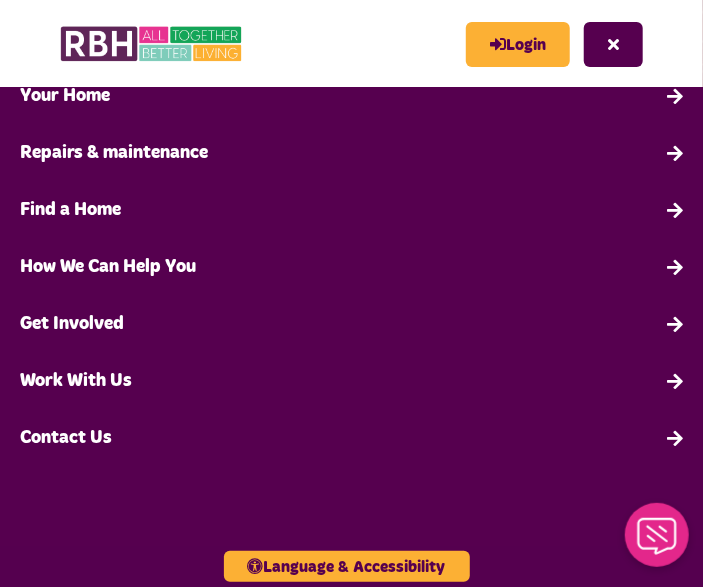 click on "Contact Us" at bounding box center (351, 438) 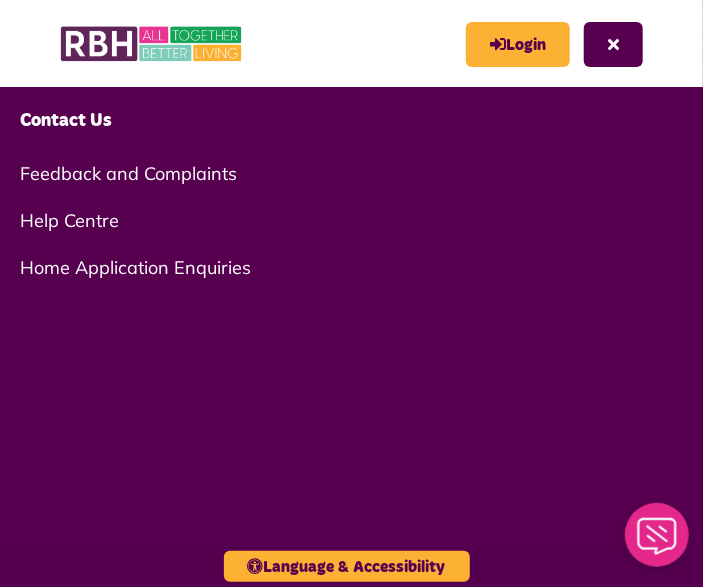 scroll, scrollTop: 40, scrollLeft: 0, axis: vertical 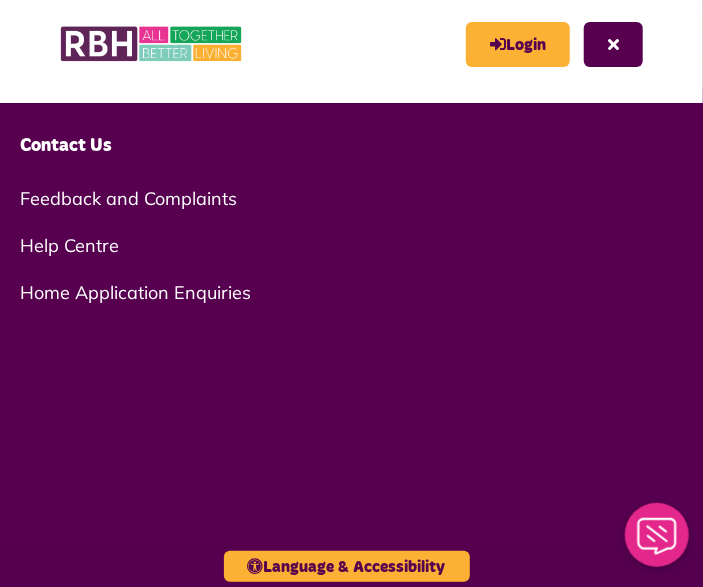 click on "Help Centre" at bounding box center (351, 245) 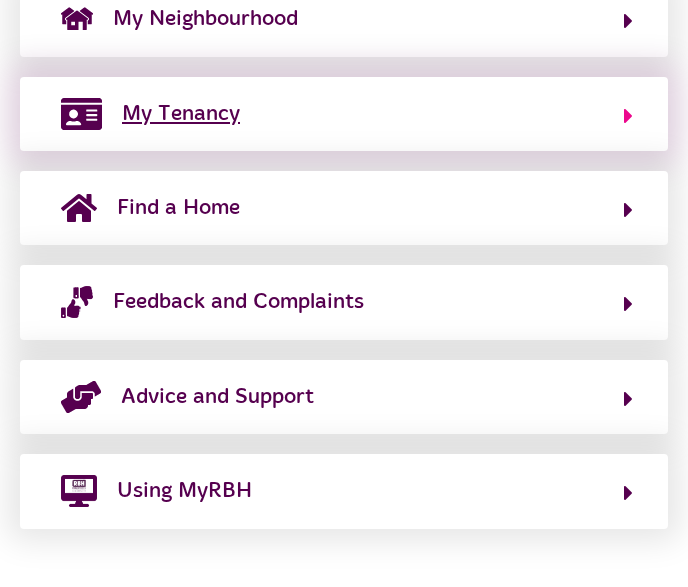 scroll, scrollTop: 872, scrollLeft: 0, axis: vertical 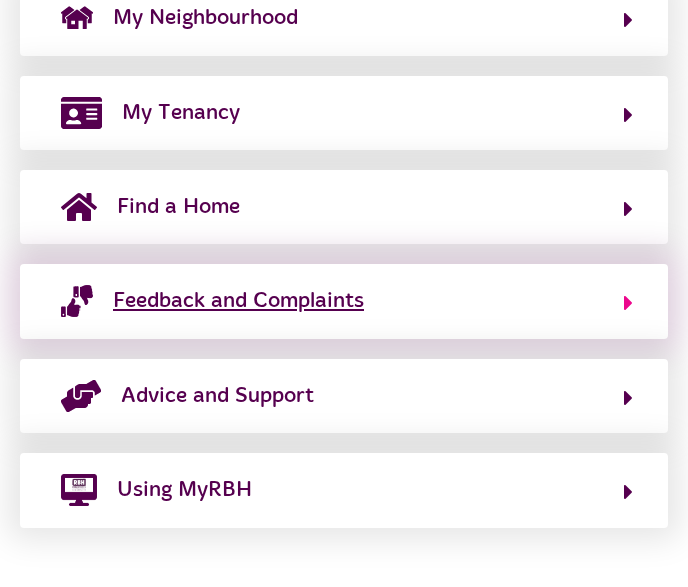 click on "Feedback and Complaints" 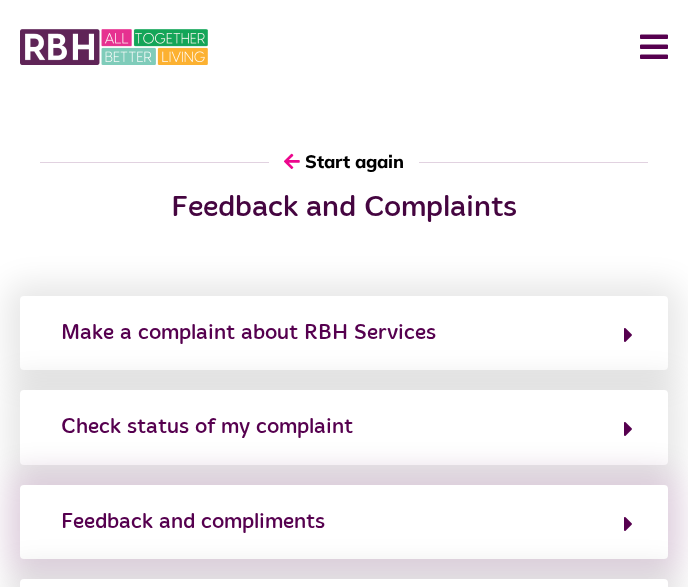 scroll, scrollTop: 0, scrollLeft: 0, axis: both 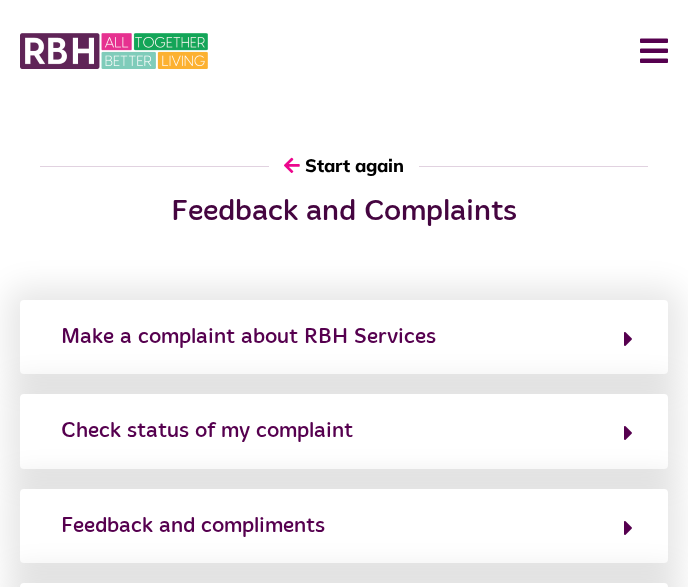 click on "Menu" at bounding box center [646, 51] 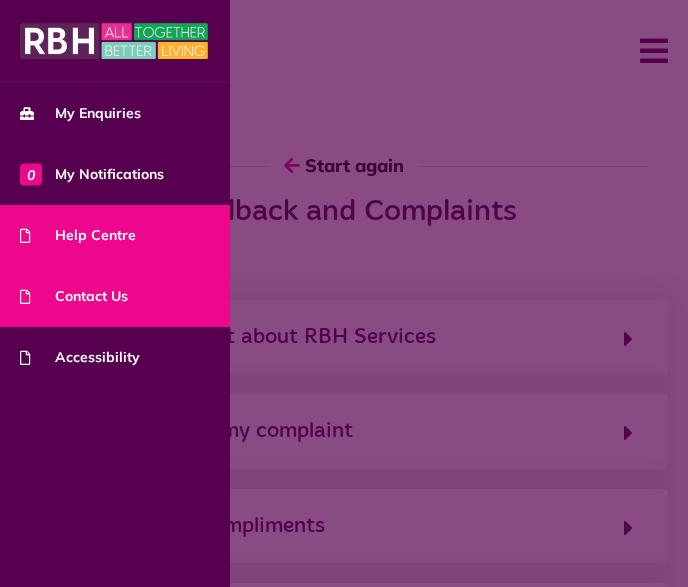click on "Contact Us" at bounding box center (74, 296) 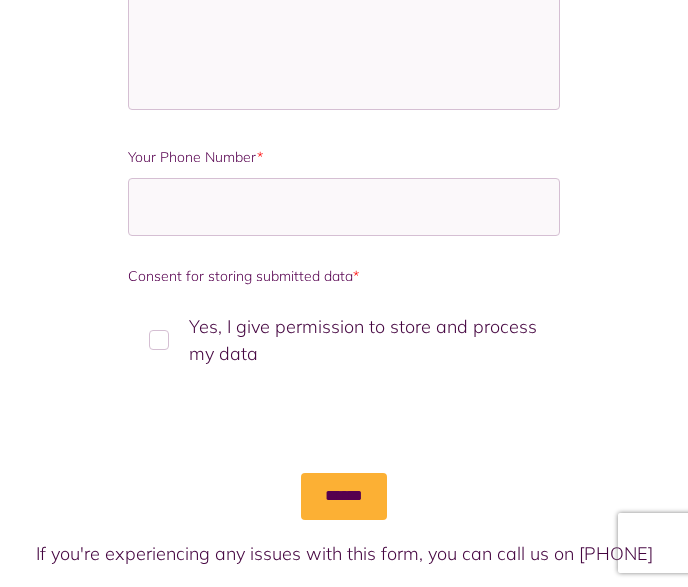 scroll, scrollTop: 1344, scrollLeft: 0, axis: vertical 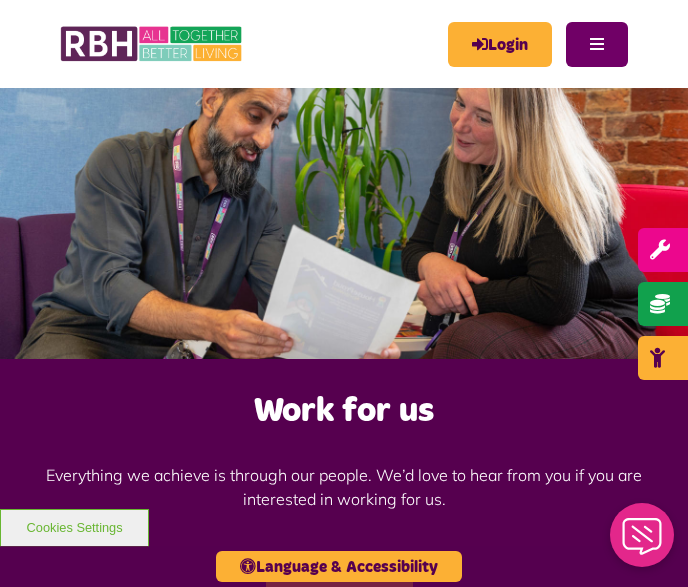 click on "Menu" at bounding box center (597, 44) 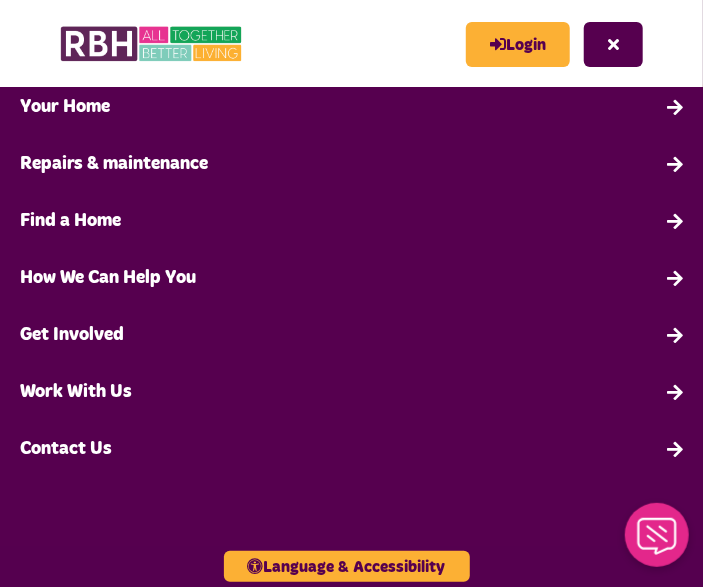 scroll, scrollTop: 140, scrollLeft: 0, axis: vertical 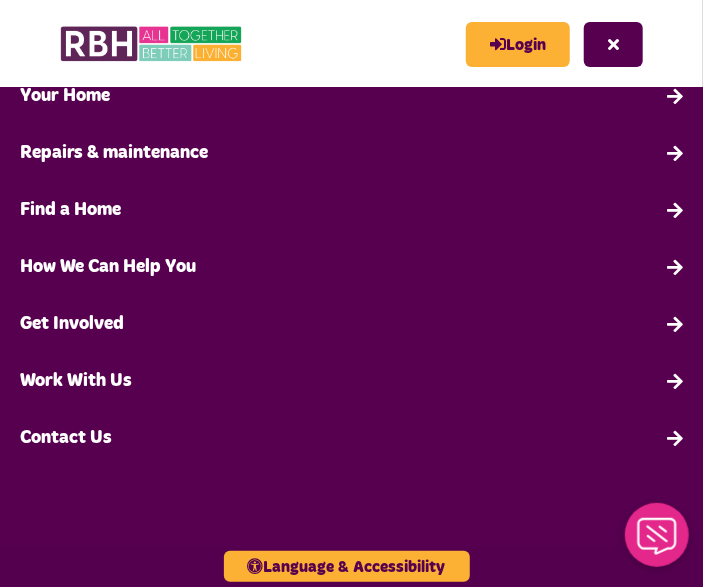 click on "Contact Us" at bounding box center [351, 438] 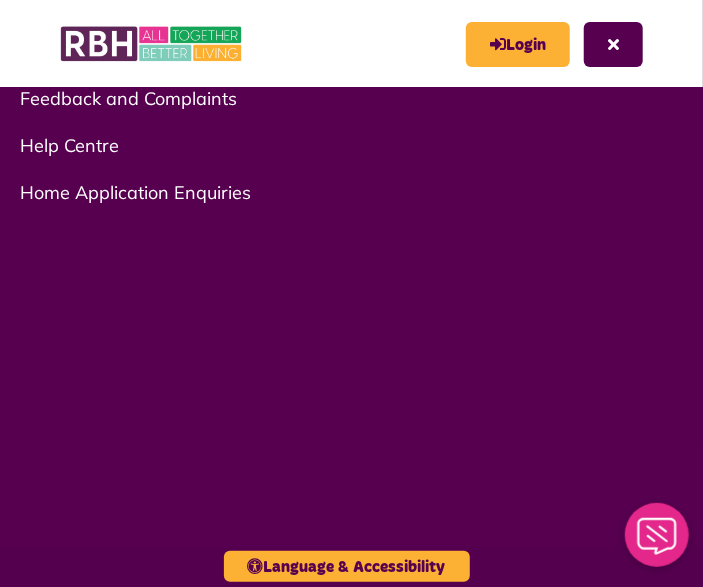 click on "Help Centre" at bounding box center [351, 145] 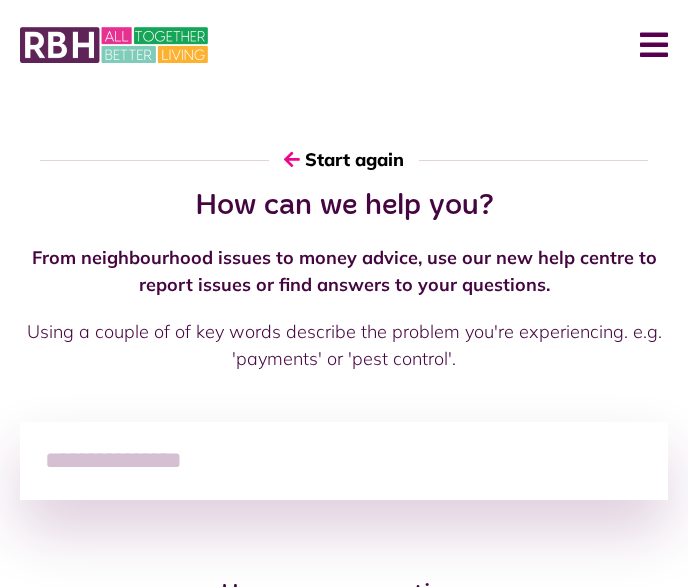 scroll, scrollTop: 0, scrollLeft: 0, axis: both 